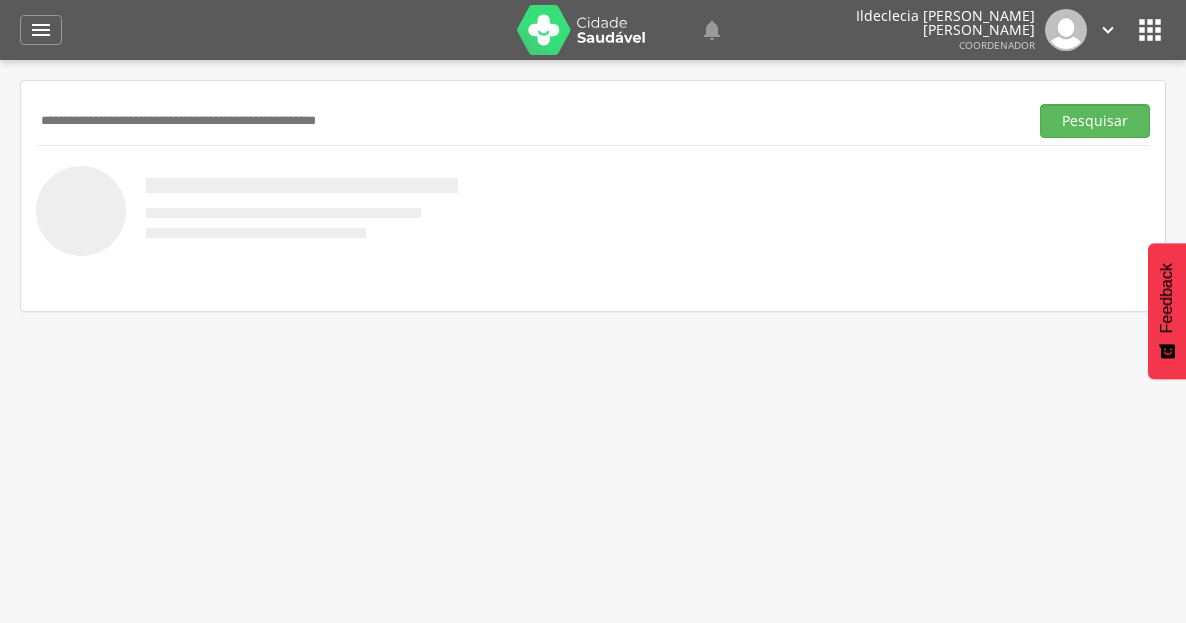 scroll, scrollTop: 0, scrollLeft: 0, axis: both 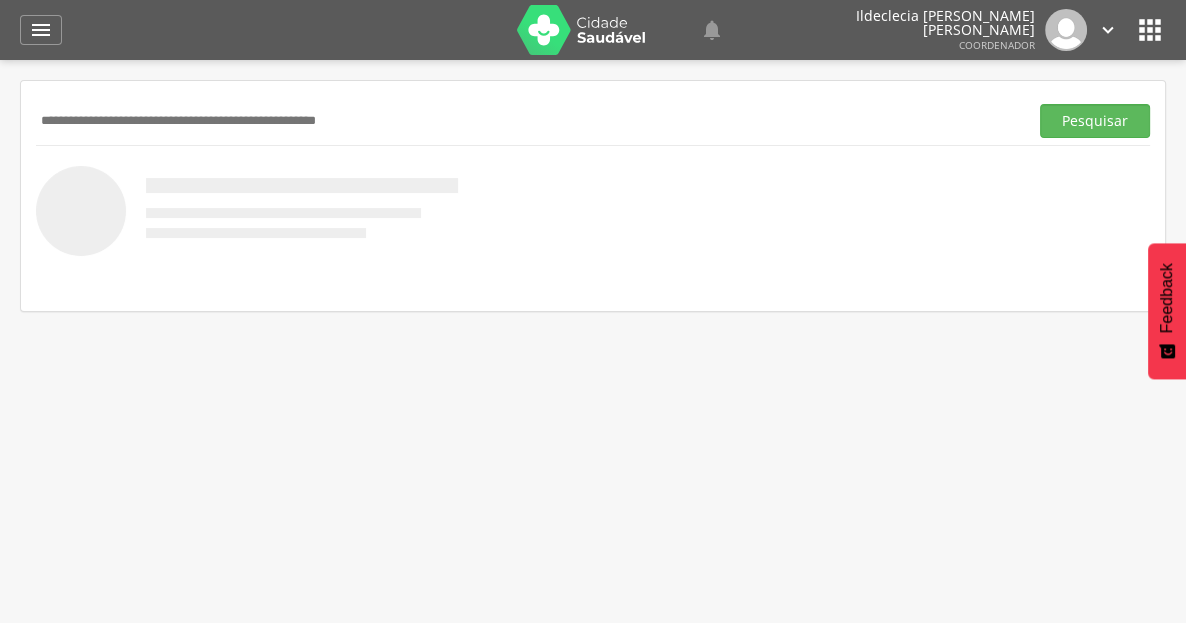 click at bounding box center (528, 121) 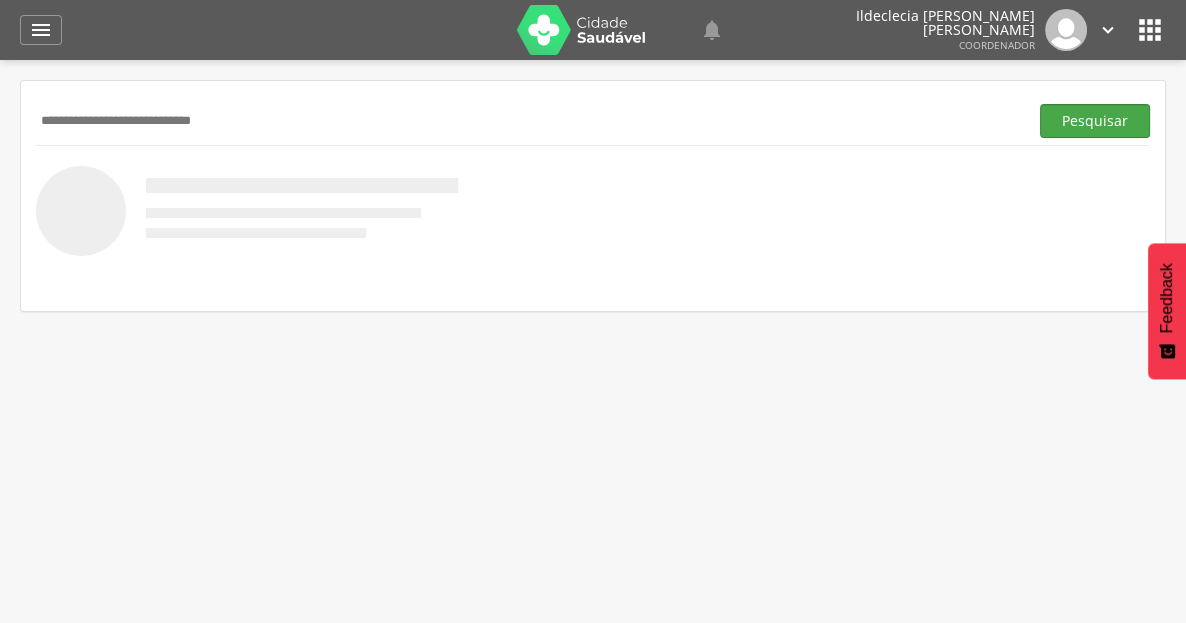 type on "**********" 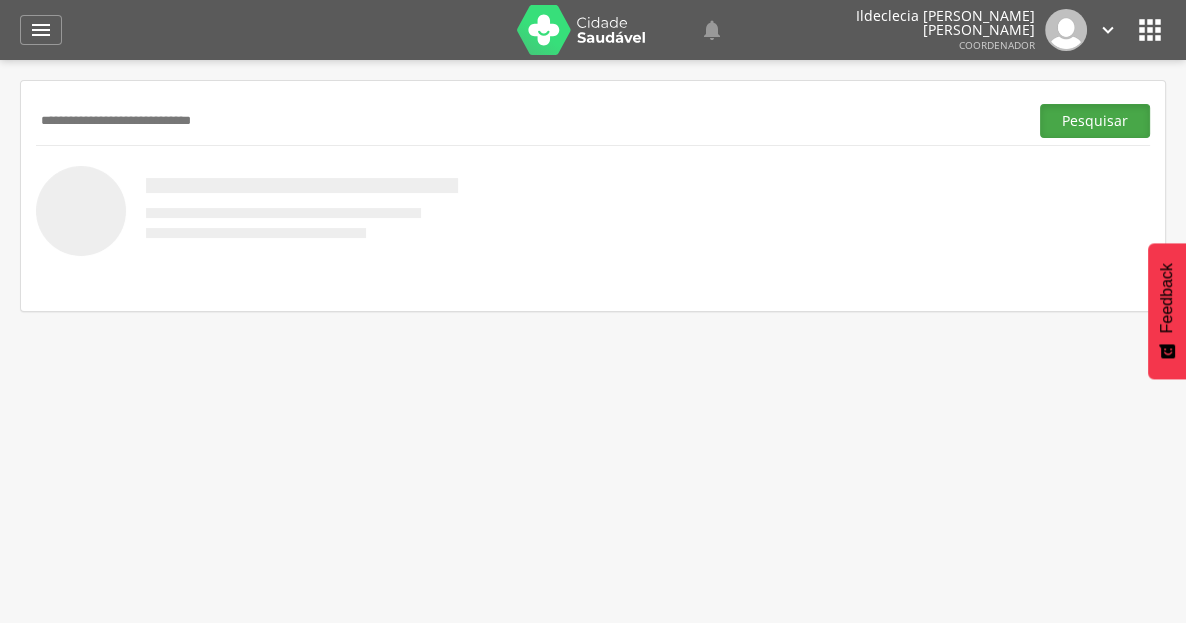 click on "Pesquisar" at bounding box center [1095, 121] 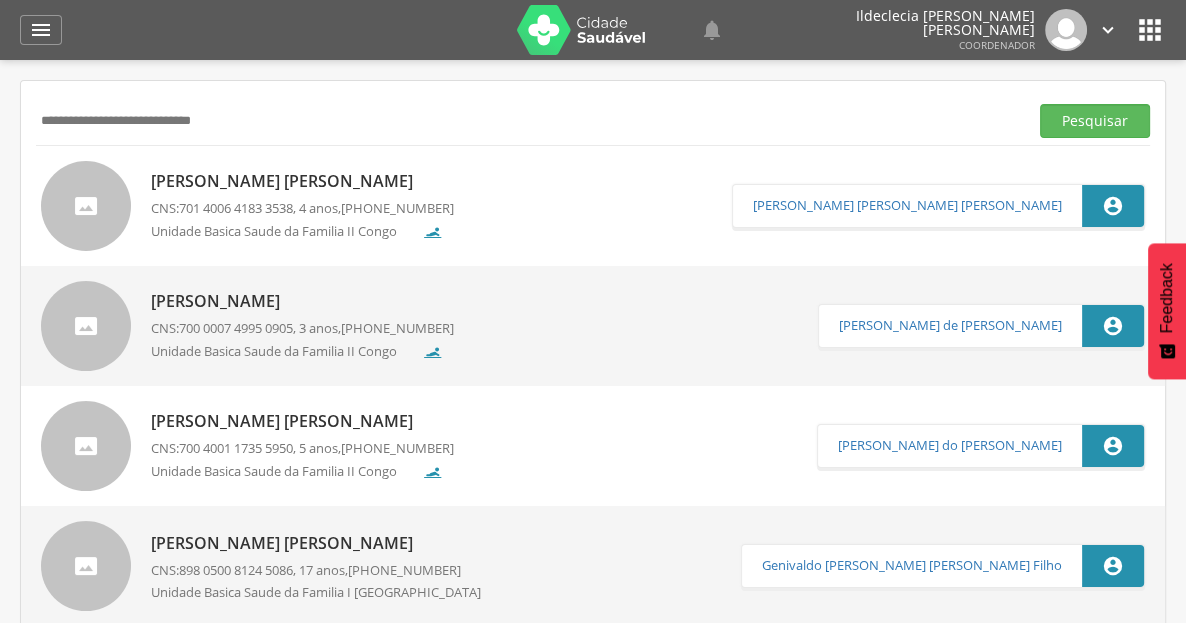 click on "[PERSON_NAME] [PERSON_NAME]" at bounding box center [302, 181] 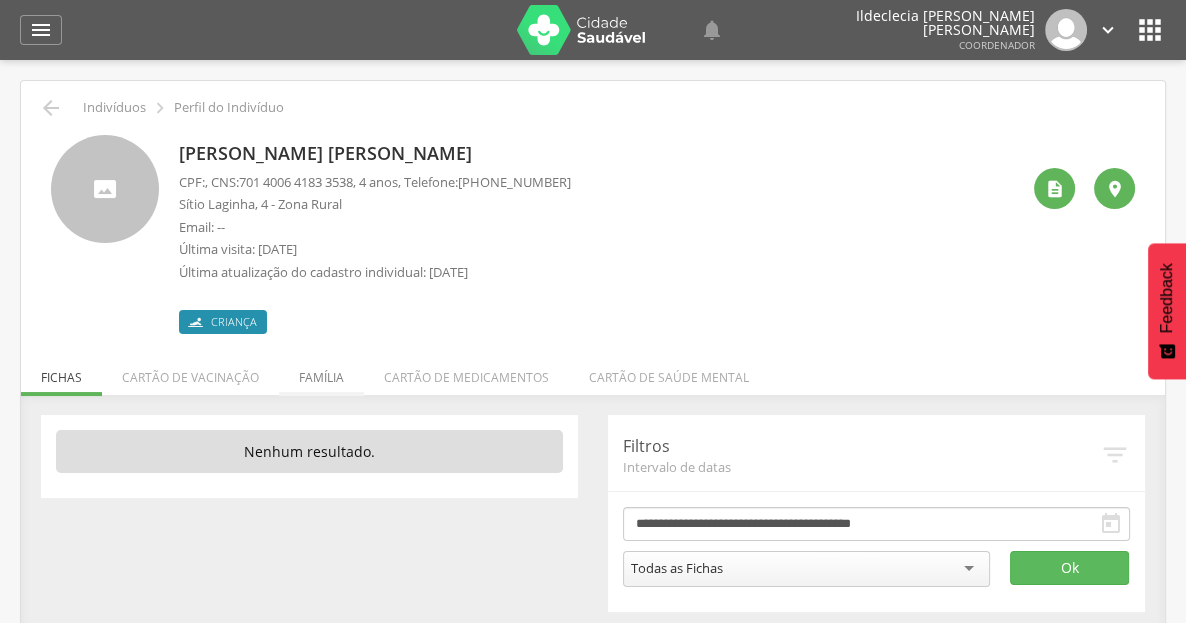 click on "Família" at bounding box center [321, 372] 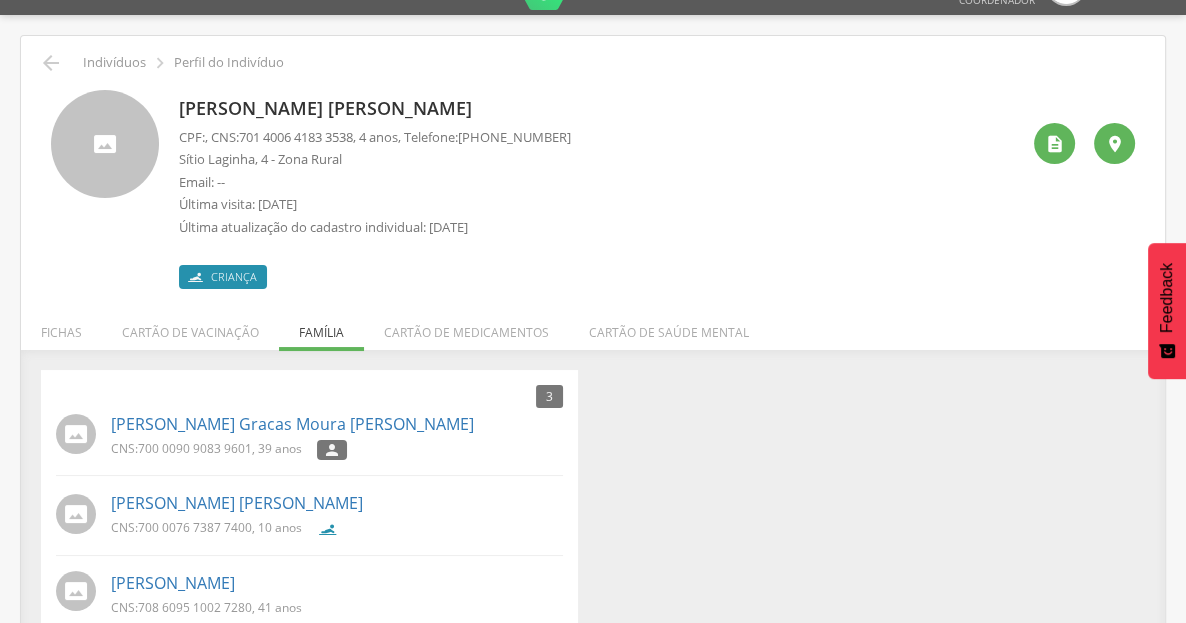 scroll, scrollTop: 82, scrollLeft: 0, axis: vertical 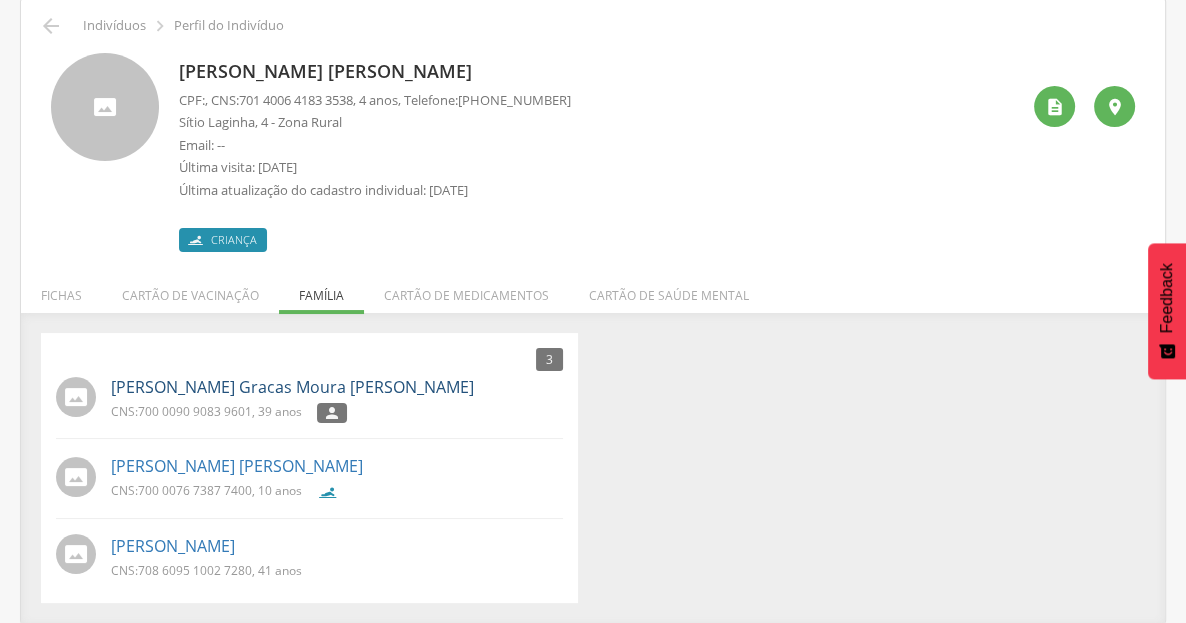 click on "[PERSON_NAME] Gracas Moura [PERSON_NAME]" at bounding box center [292, 387] 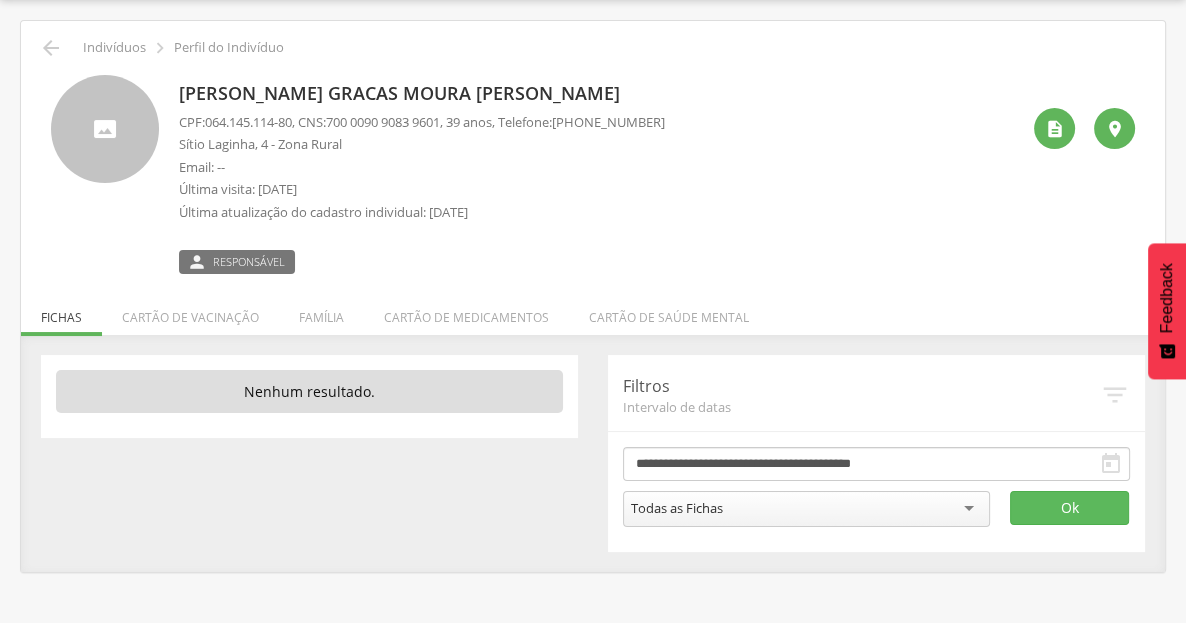 drag, startPoint x: 584, startPoint y: 122, endPoint x: 683, endPoint y: 117, distance: 99.12618 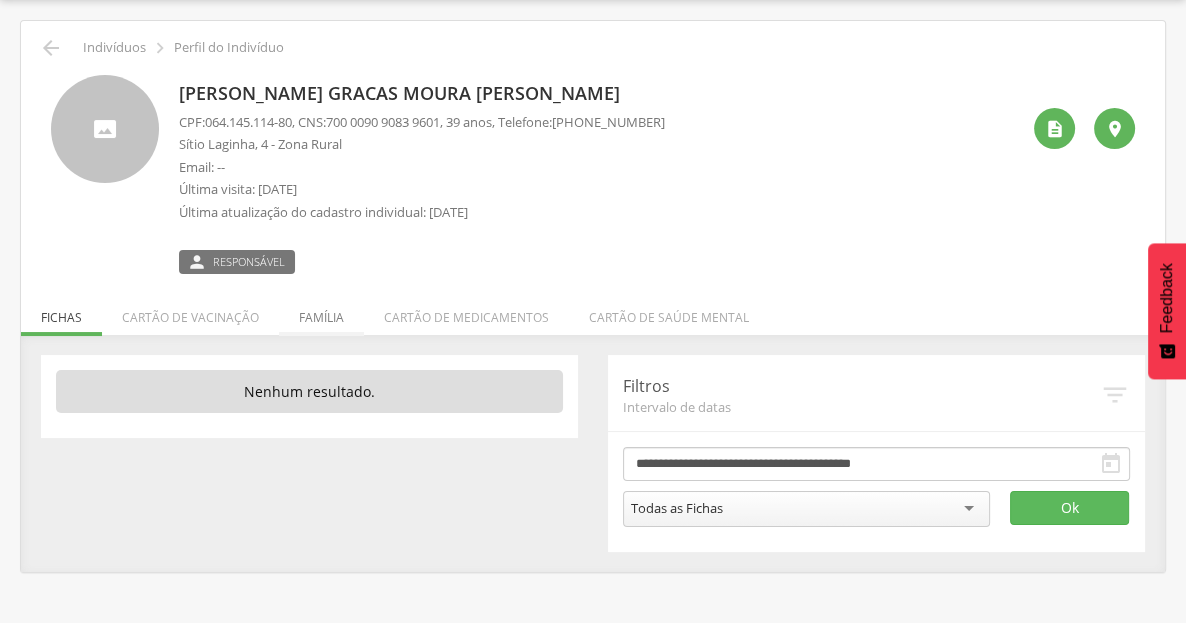 click on "Família" at bounding box center (321, 312) 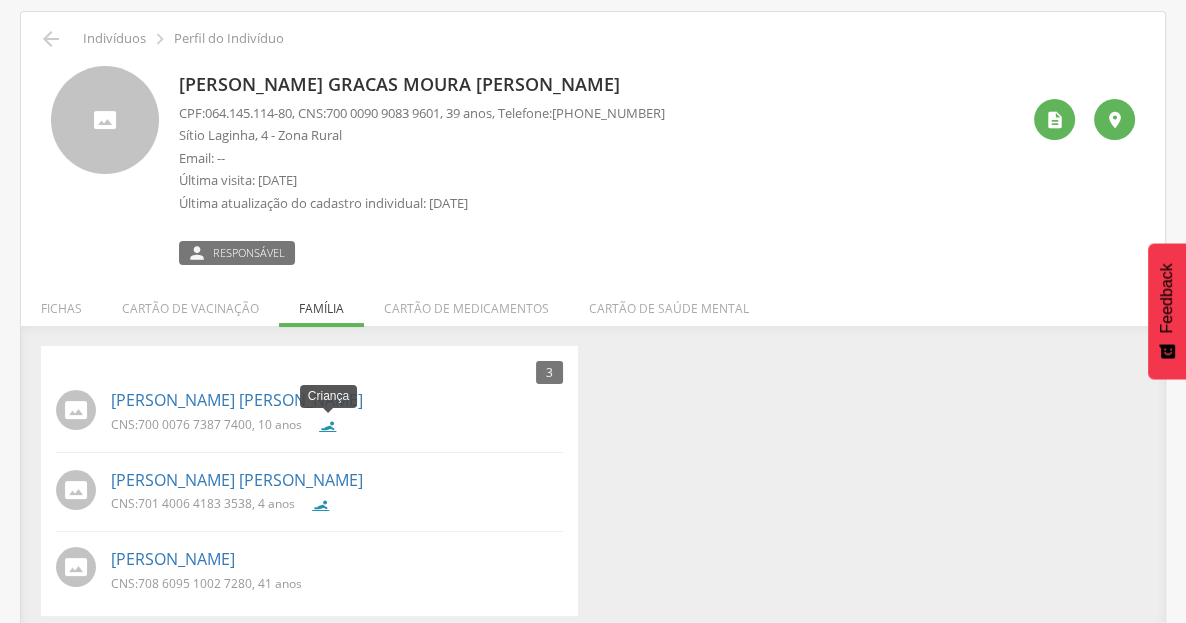 scroll, scrollTop: 83, scrollLeft: 0, axis: vertical 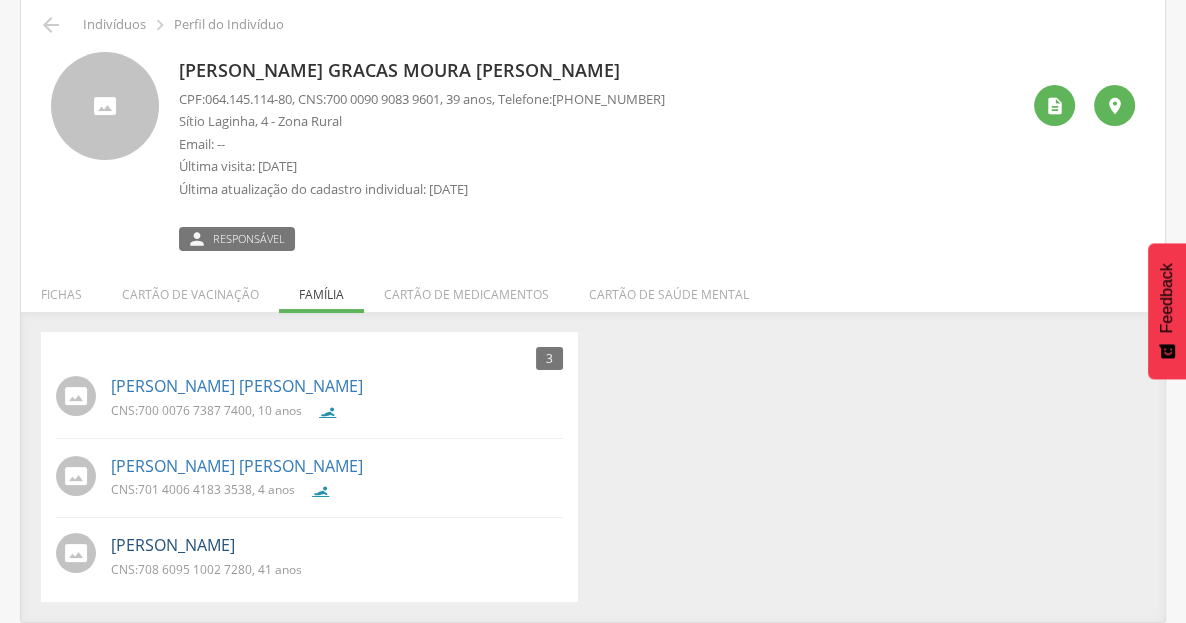 click on "[PERSON_NAME]" at bounding box center [173, 545] 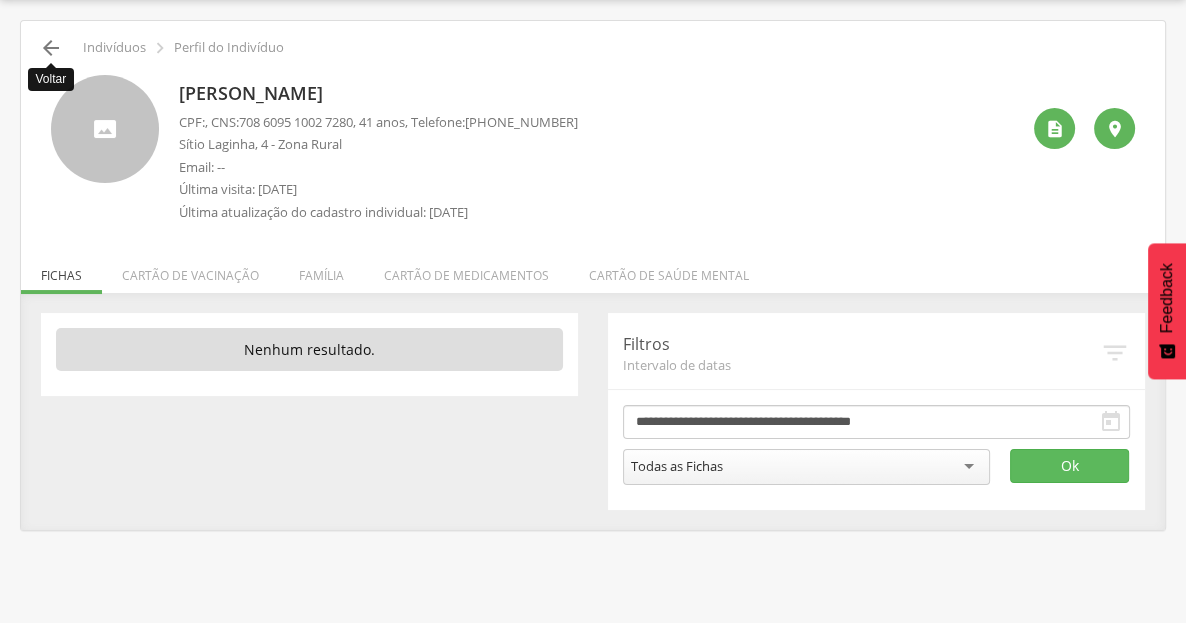 click on "" at bounding box center [51, 48] 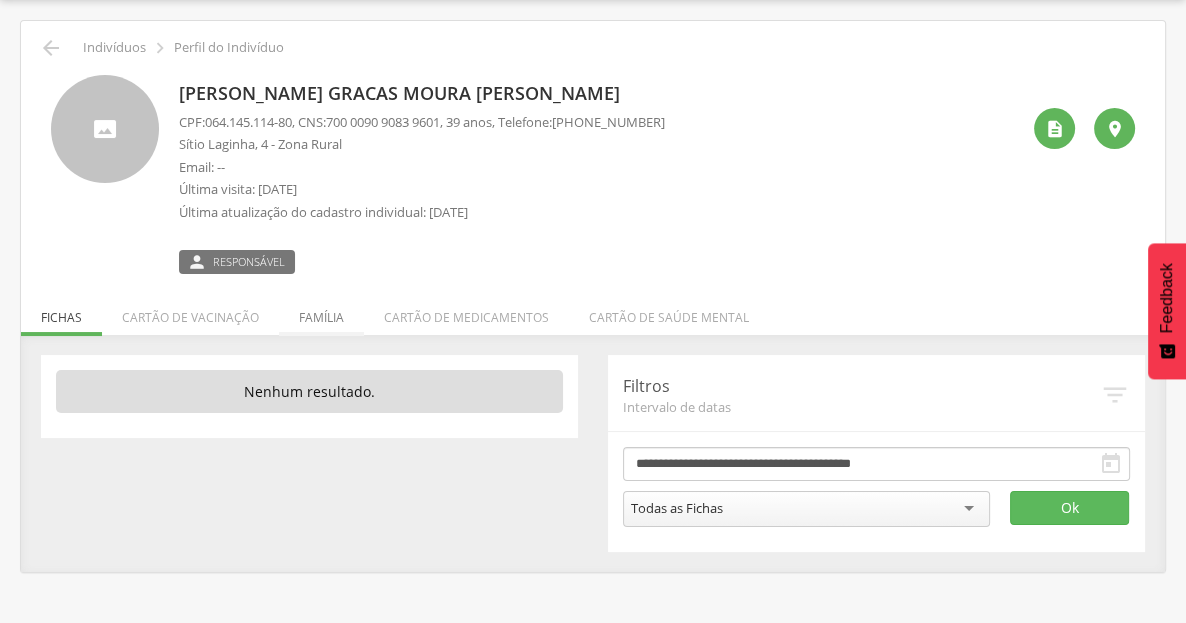 click on "Família" at bounding box center (321, 312) 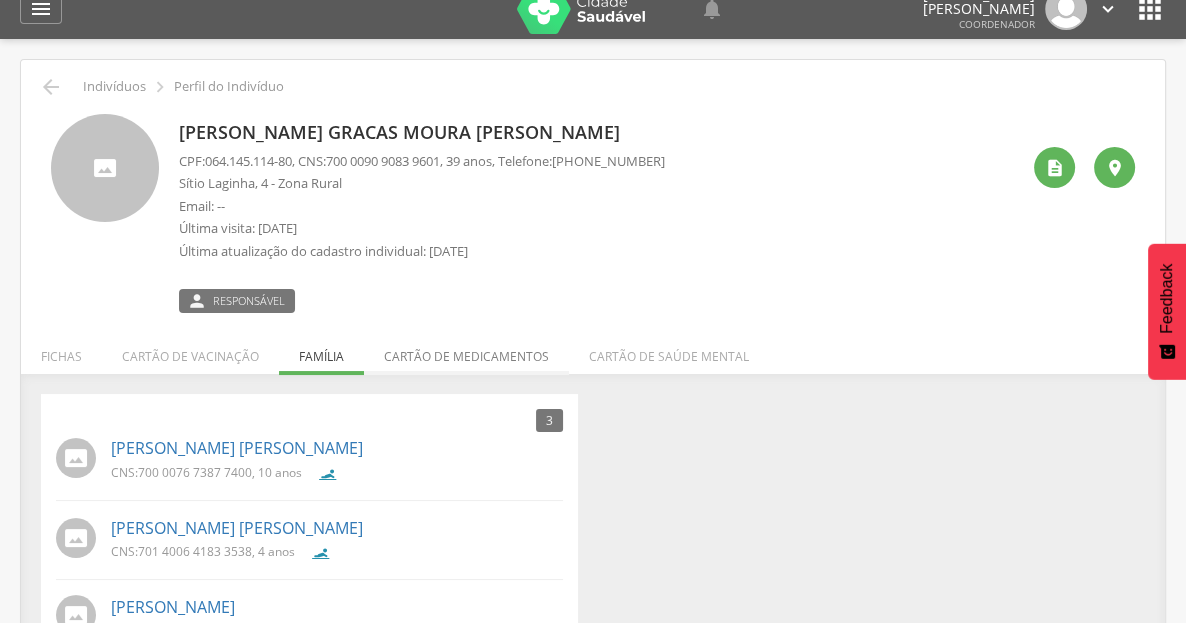 scroll, scrollTop: 0, scrollLeft: 0, axis: both 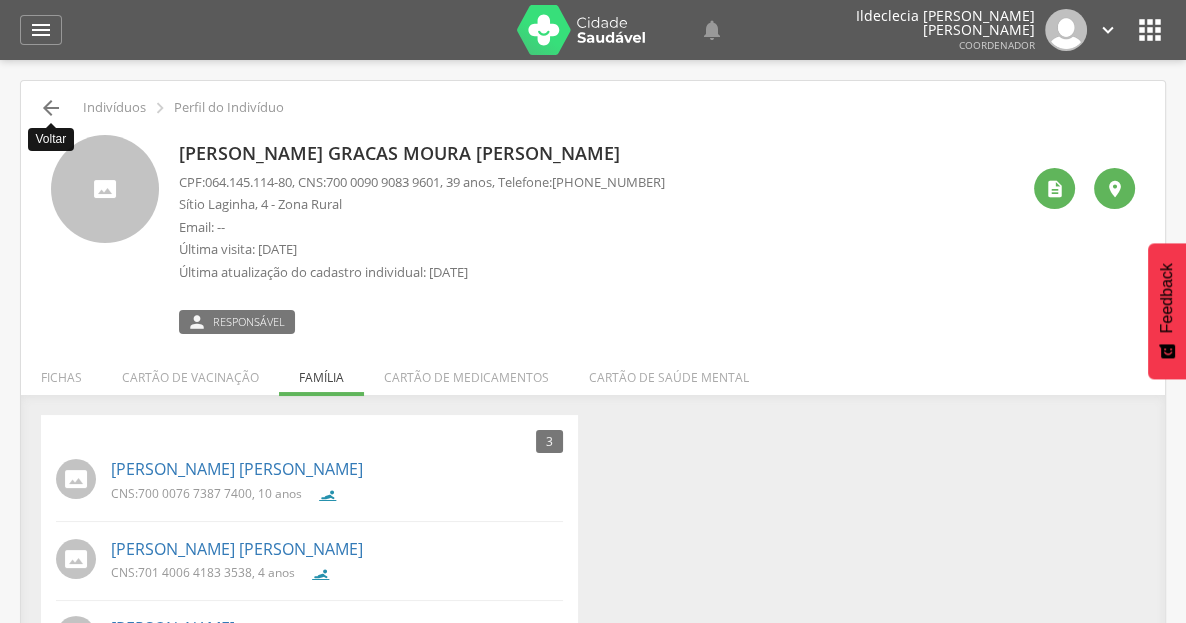 click on "" at bounding box center (51, 108) 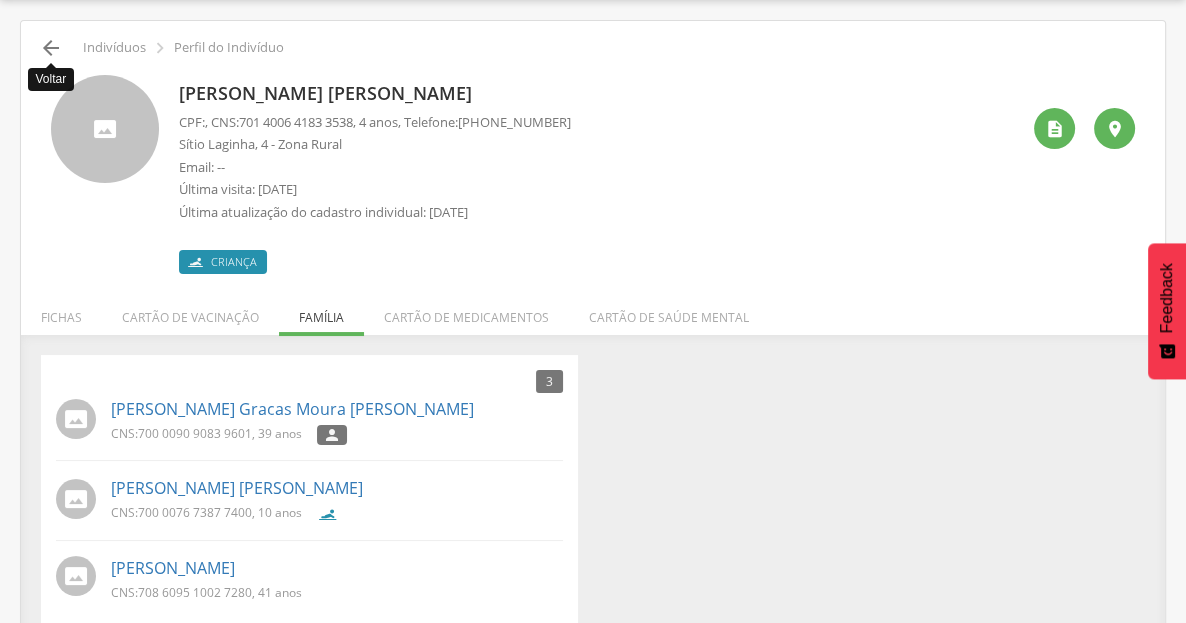 click on "" at bounding box center [51, 48] 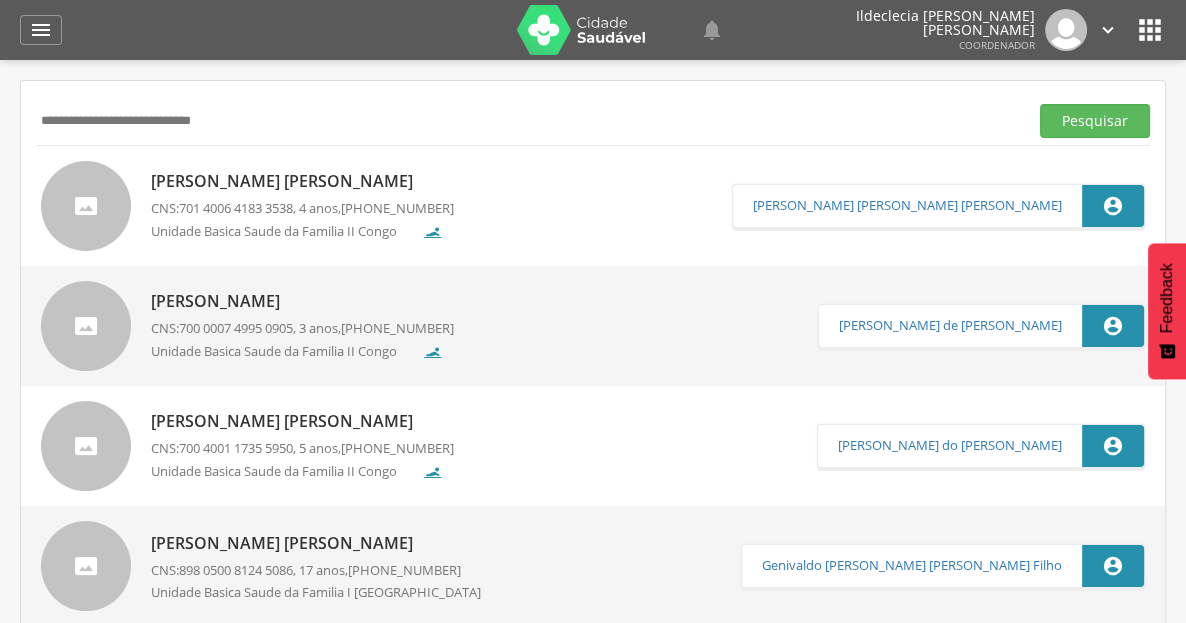 click on "**********" at bounding box center [528, 121] 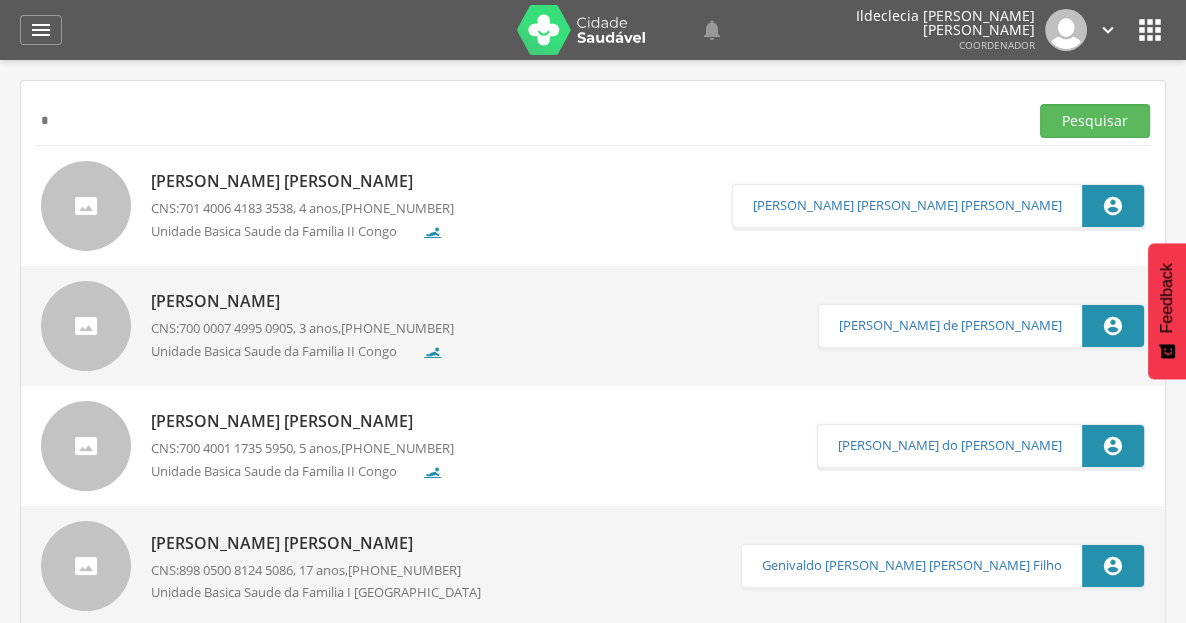 type on "*" 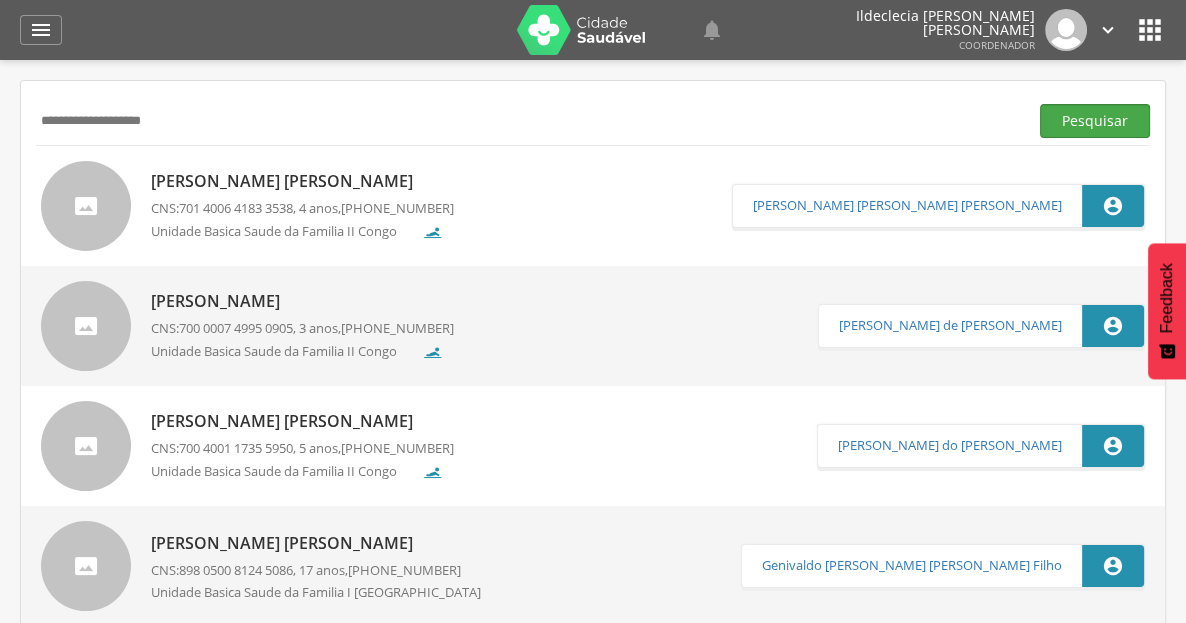 type on "**********" 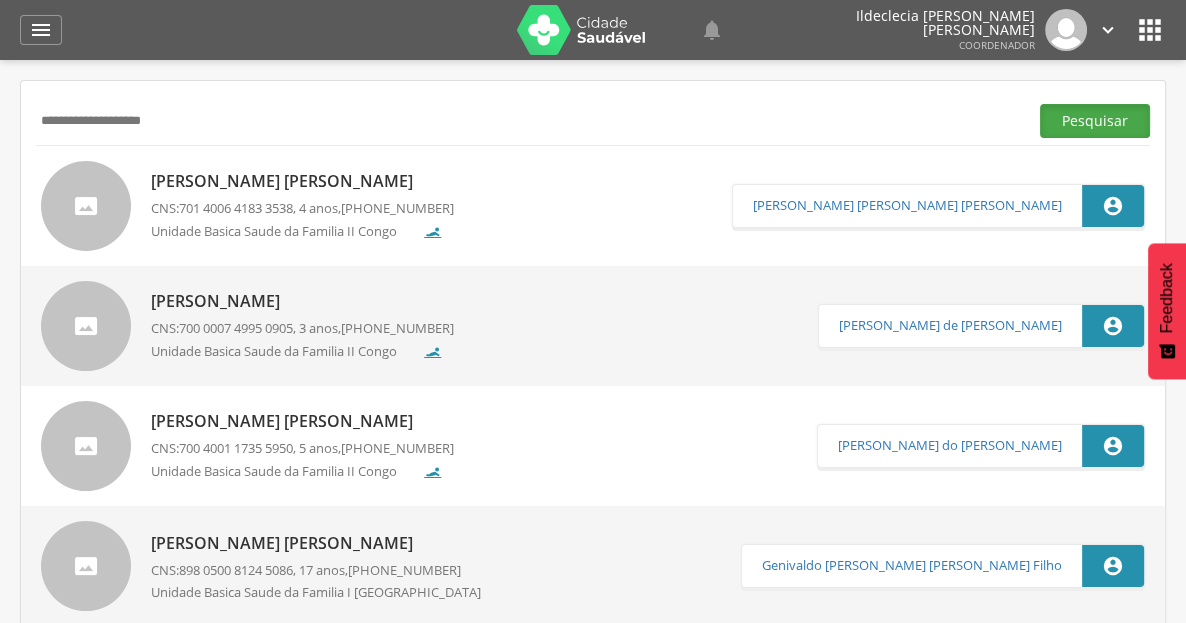 click on "Pesquisar" at bounding box center (1095, 121) 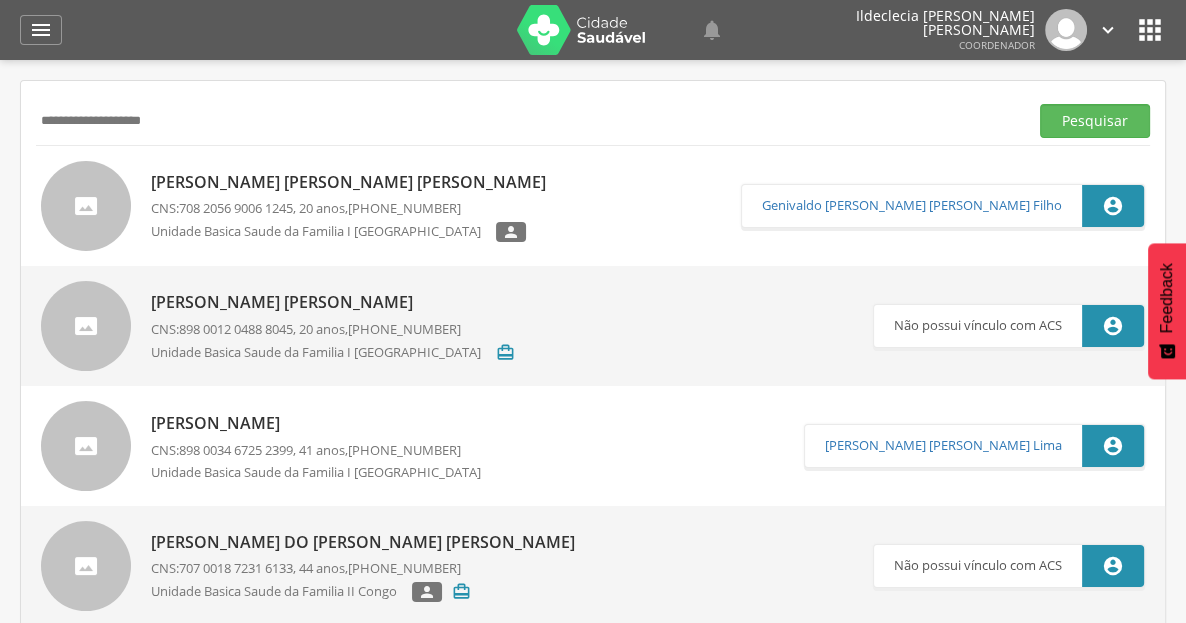 click on "[PERSON_NAME] [PERSON_NAME] [PERSON_NAME]" at bounding box center [353, 182] 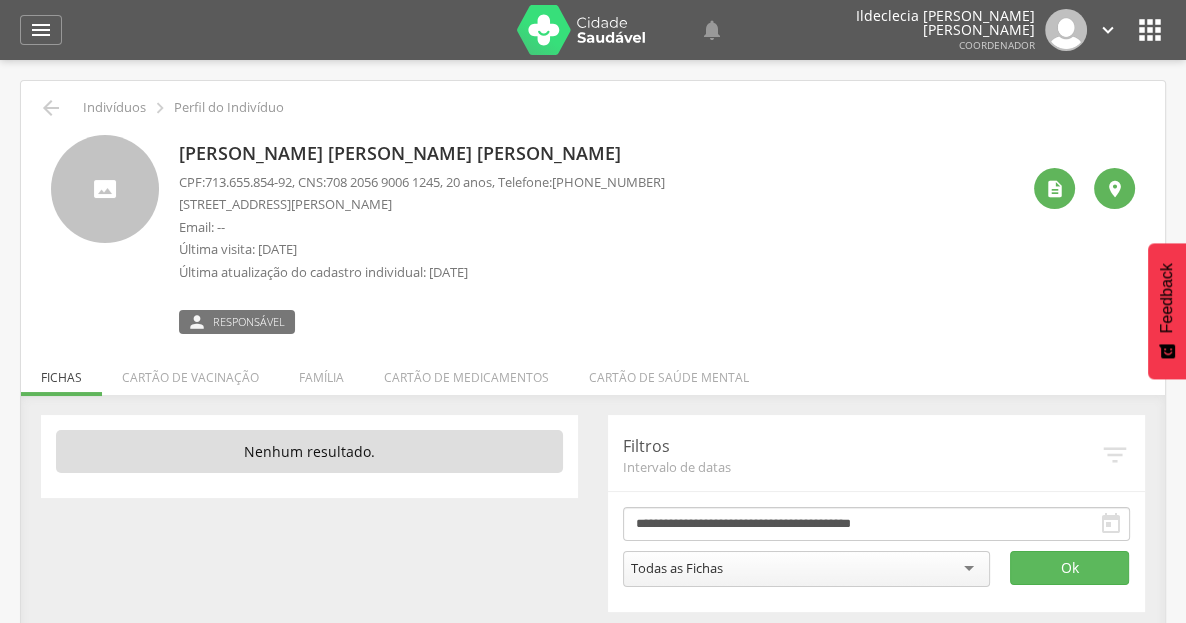 drag, startPoint x: 584, startPoint y: 184, endPoint x: 701, endPoint y: 183, distance: 117.00427 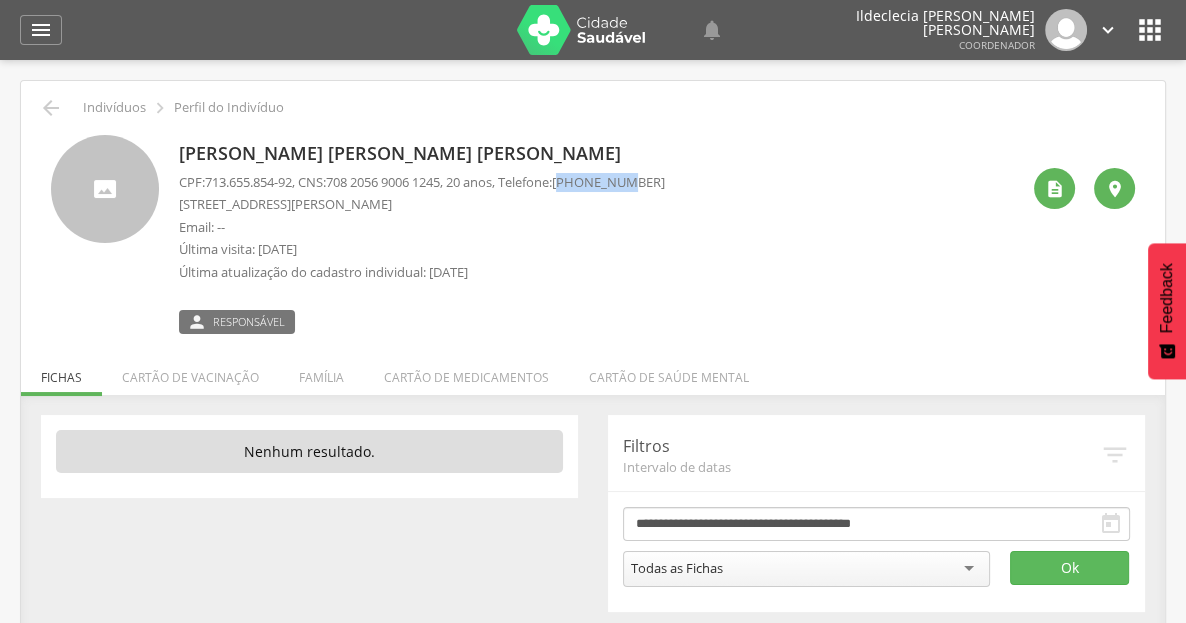 drag, startPoint x: 584, startPoint y: 183, endPoint x: 643, endPoint y: 182, distance: 59.008472 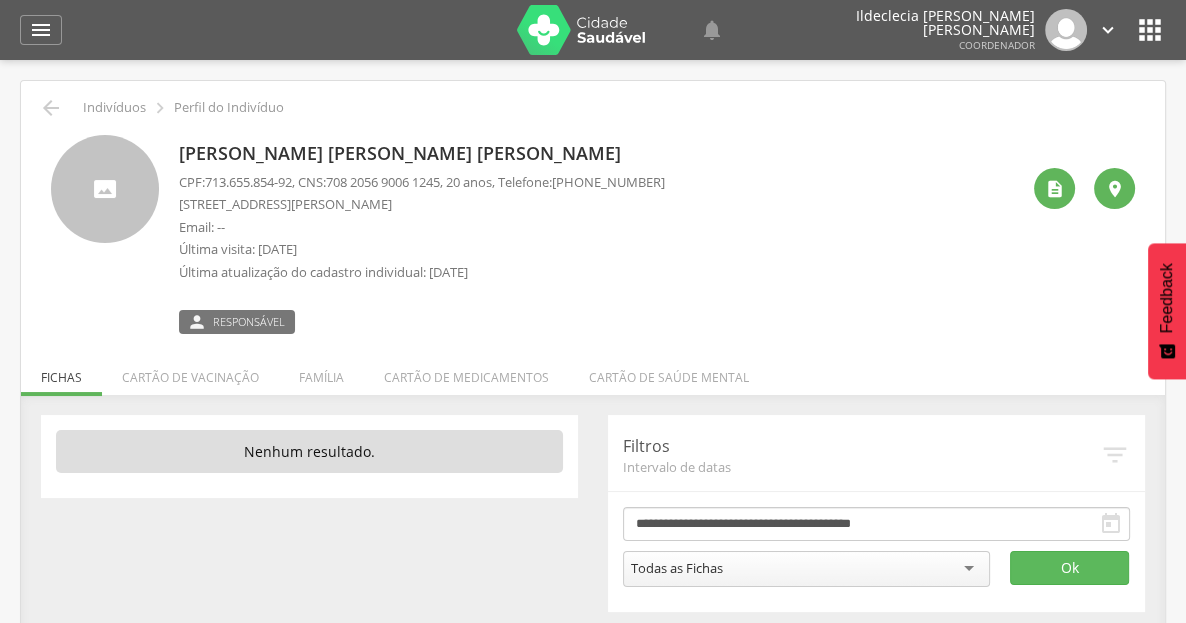 click on "[PHONE_NUMBER]" at bounding box center [608, 182] 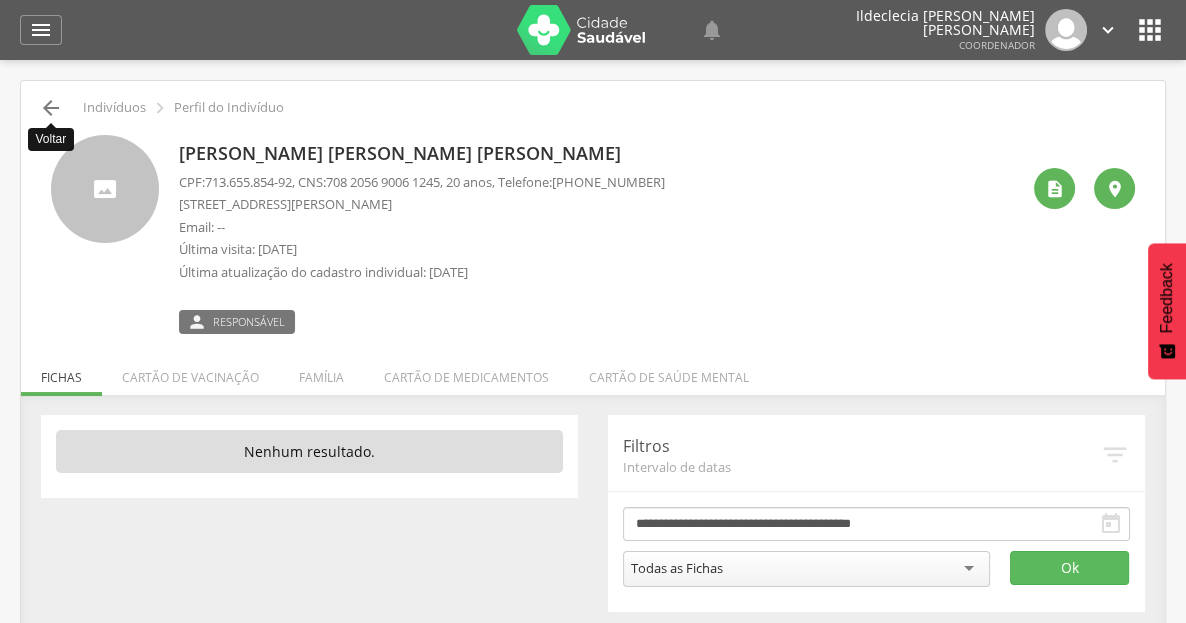 click on "" at bounding box center (51, 108) 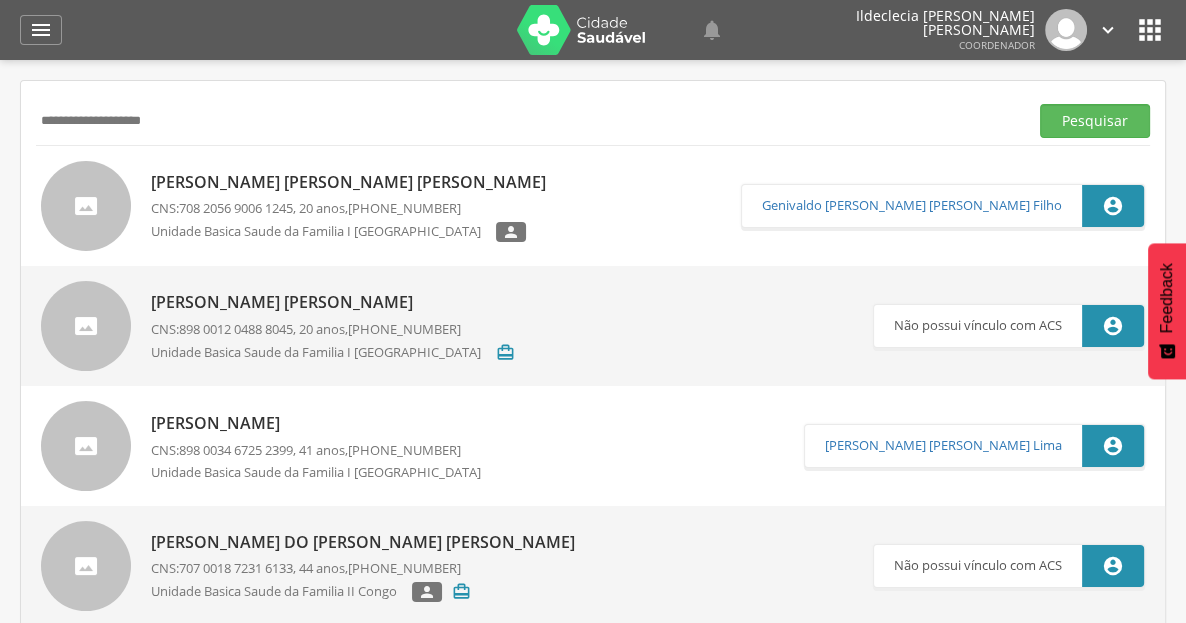 click on "**********" at bounding box center [528, 121] 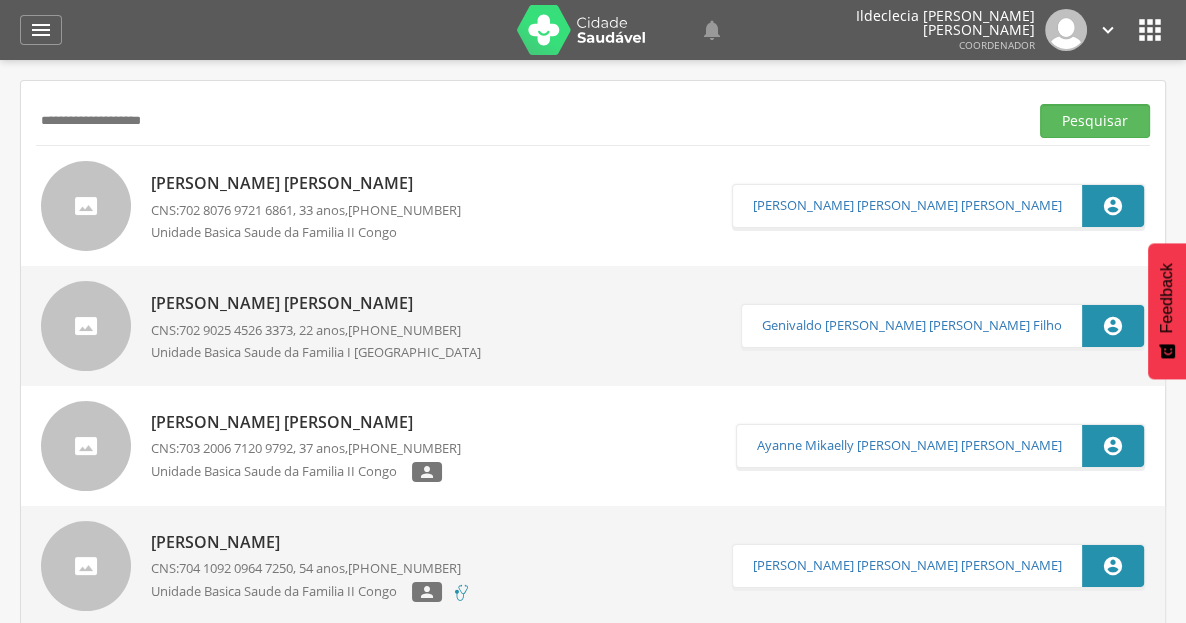 click on "[PERSON_NAME] [PERSON_NAME]" at bounding box center [306, 183] 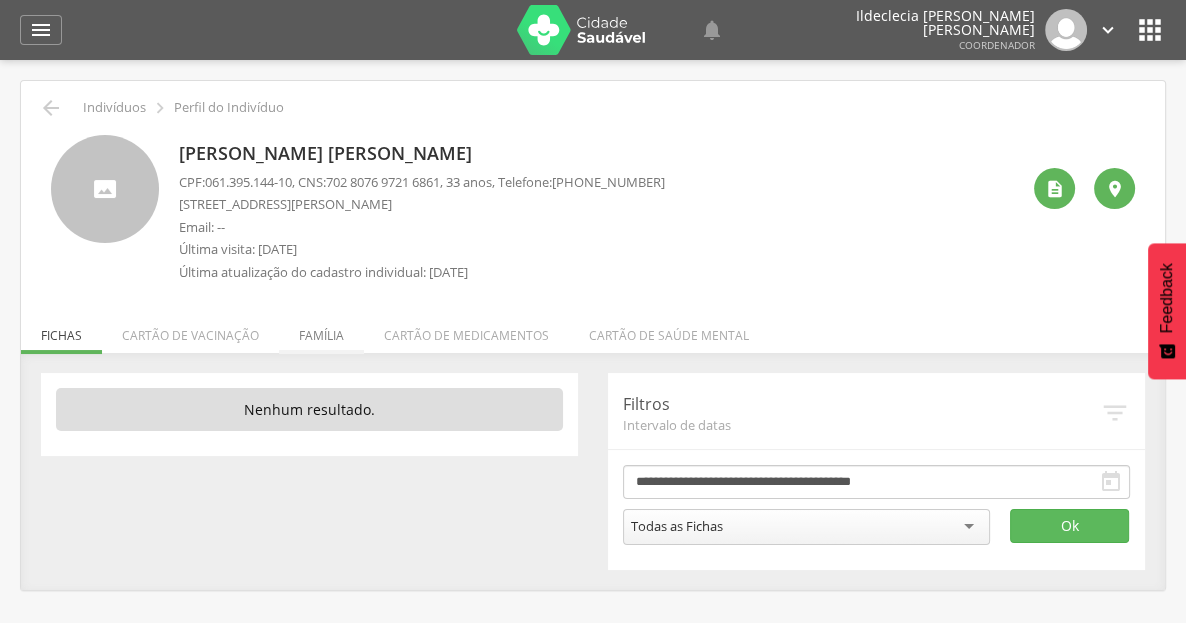 click on "Família" at bounding box center (321, 330) 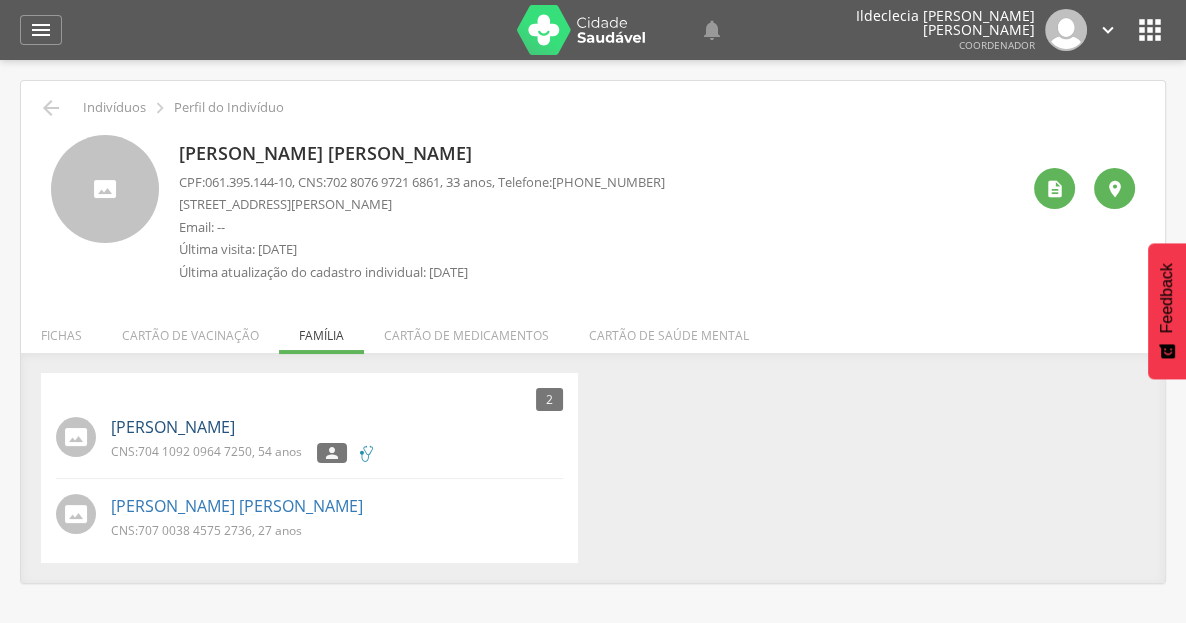click on "[PERSON_NAME]" at bounding box center (173, 427) 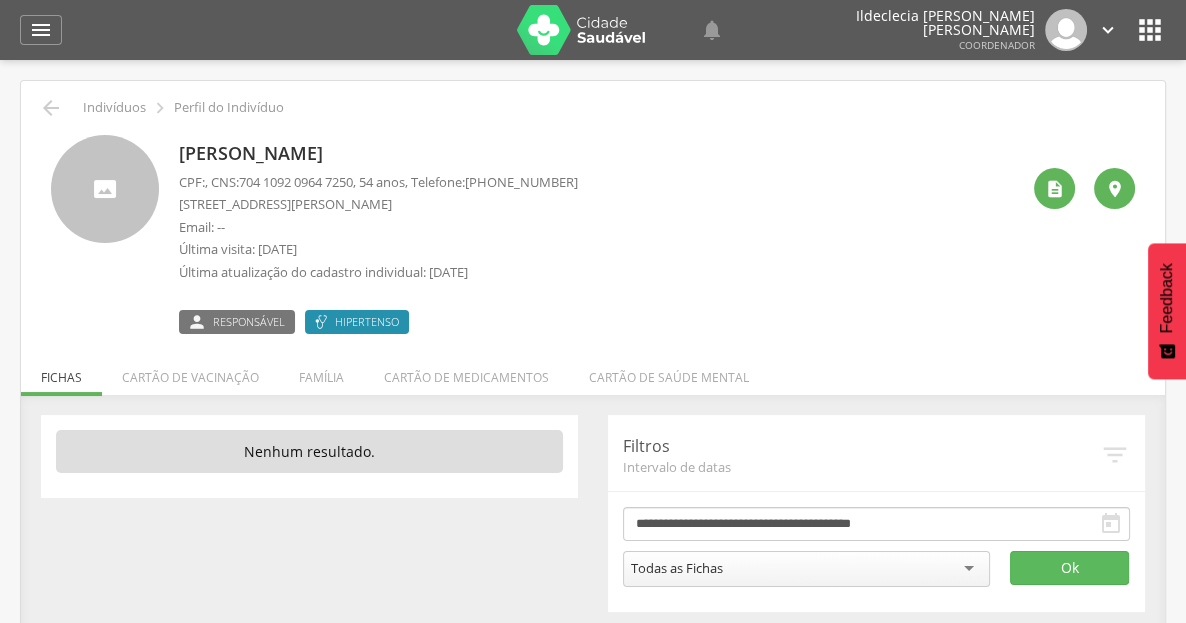drag, startPoint x: 489, startPoint y: 184, endPoint x: 598, endPoint y: 184, distance: 109 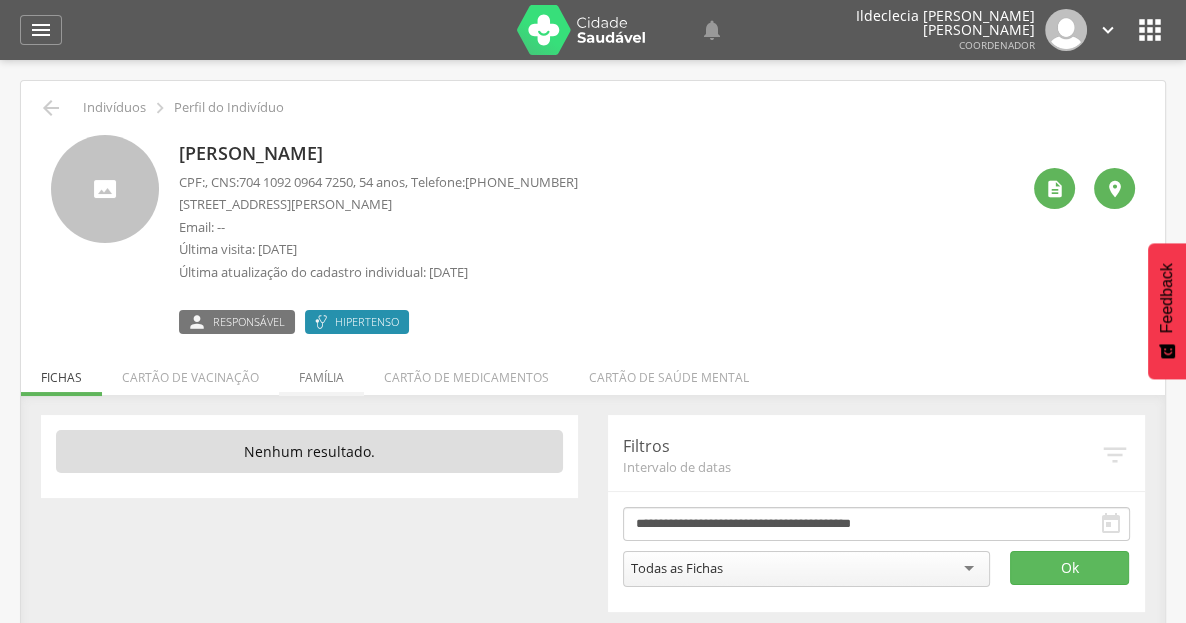 click on "Família" at bounding box center [321, 372] 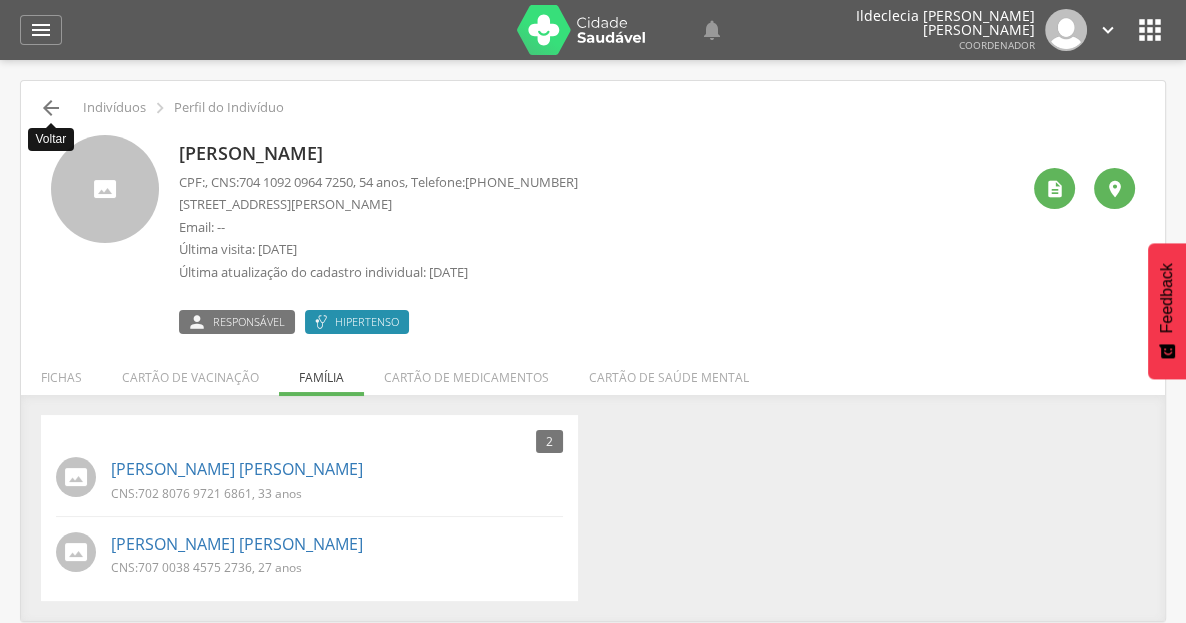 click on "" at bounding box center (51, 108) 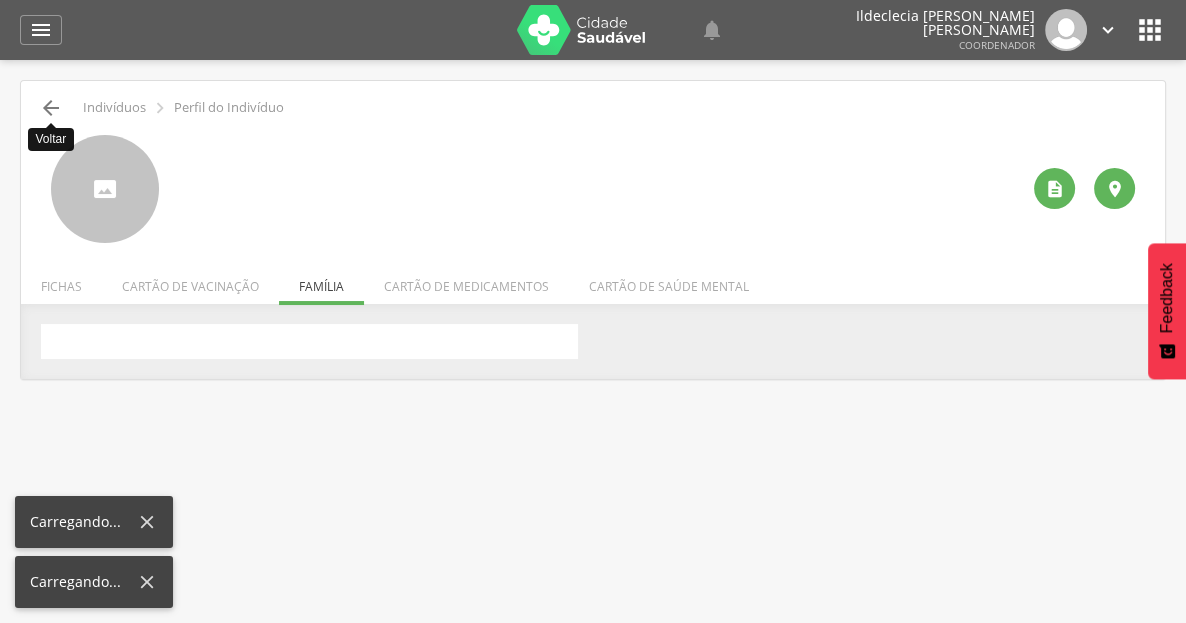 click on "" at bounding box center [51, 108] 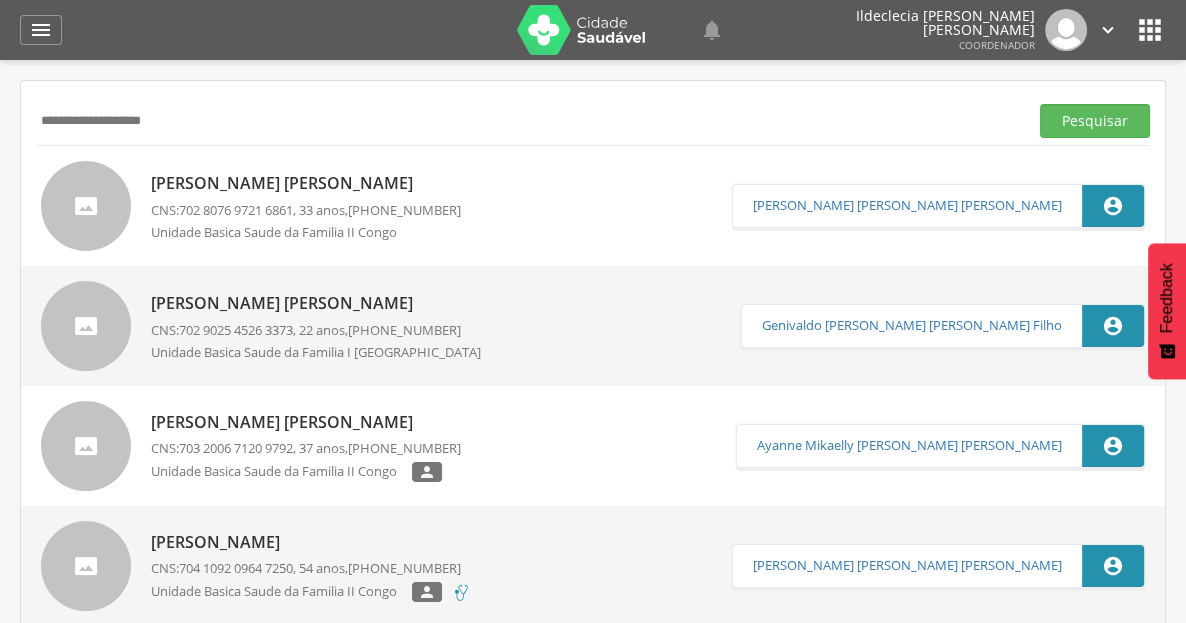 click on "**********" at bounding box center (528, 121) 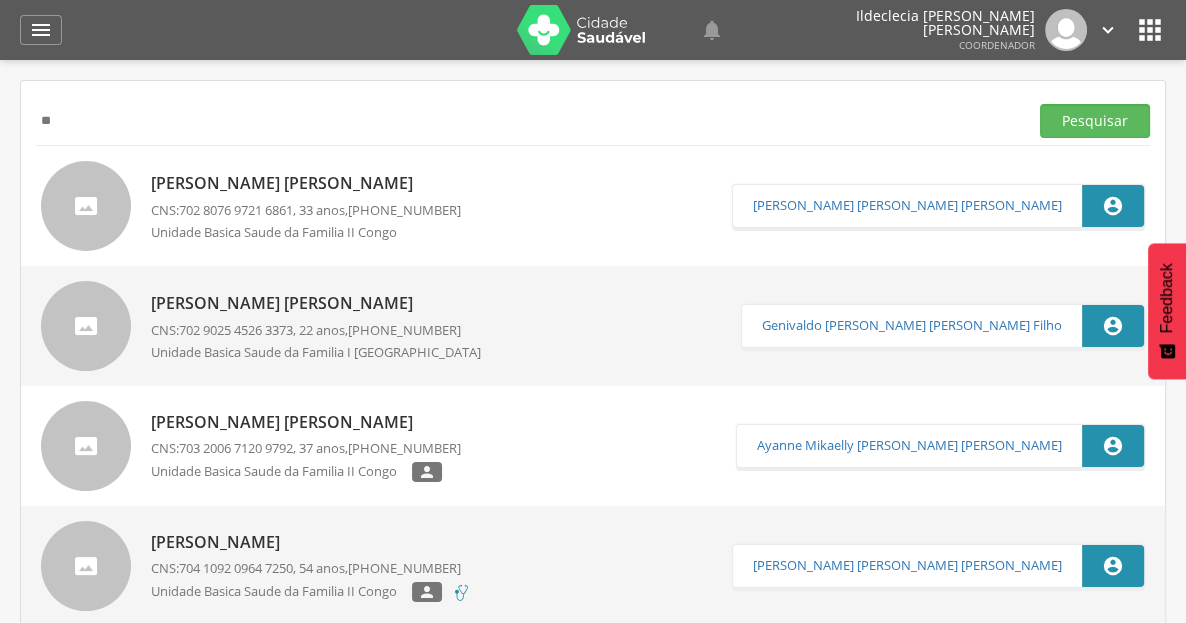 type on "*" 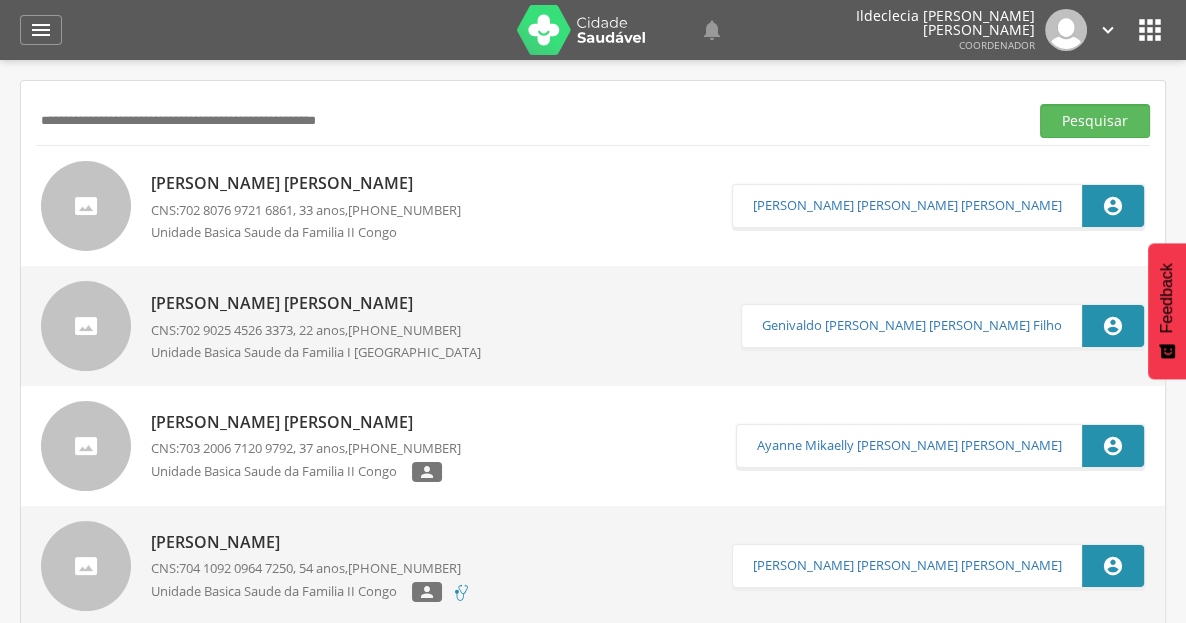 type 